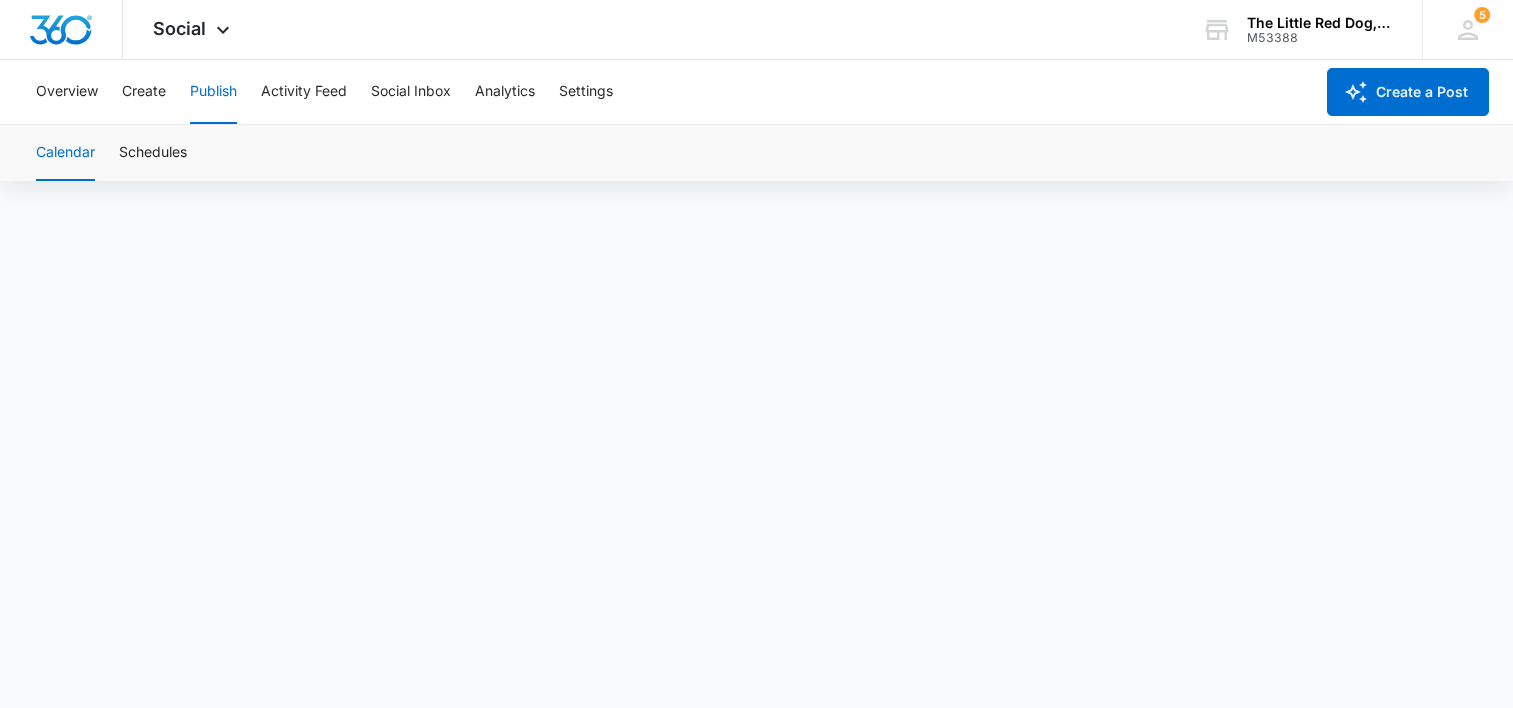 scroll, scrollTop: 14, scrollLeft: 0, axis: vertical 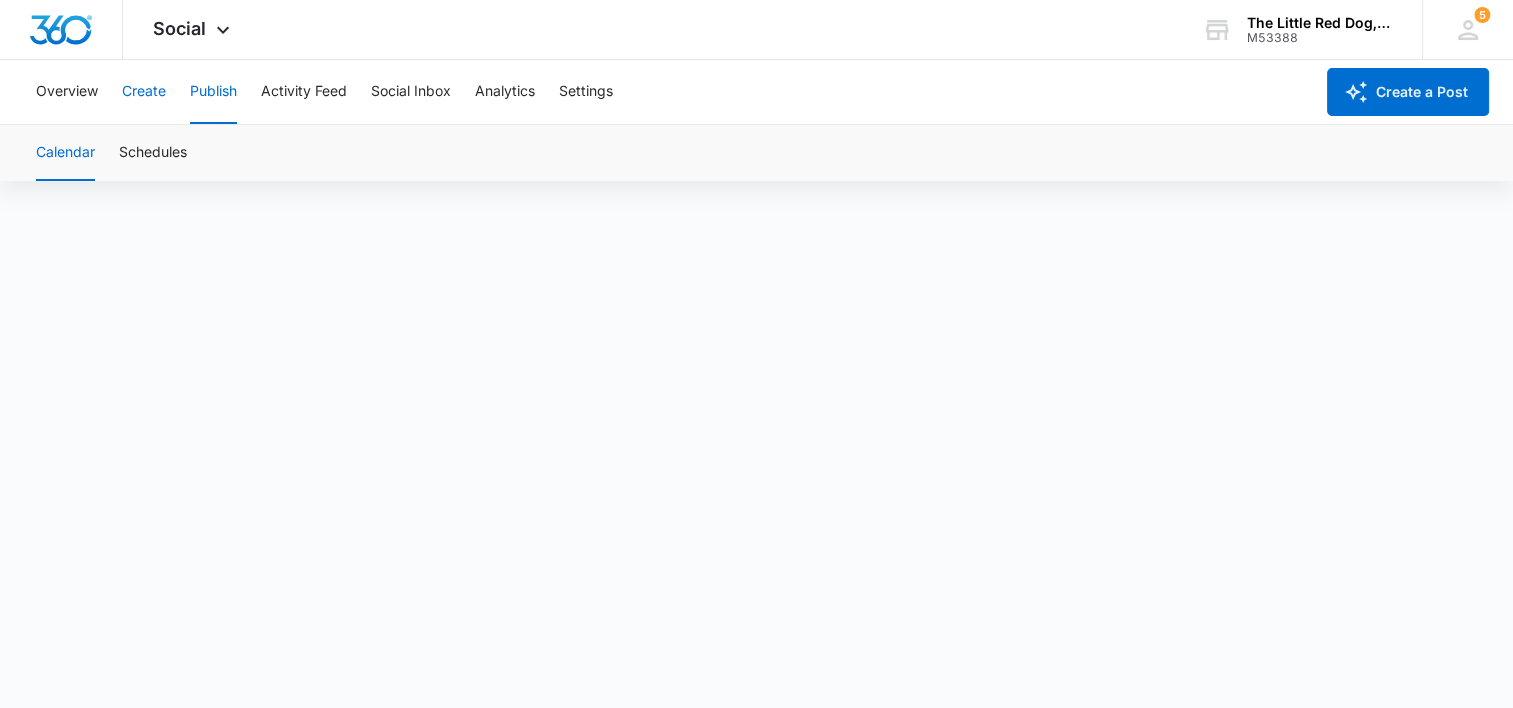 click on "Create" at bounding box center [144, 92] 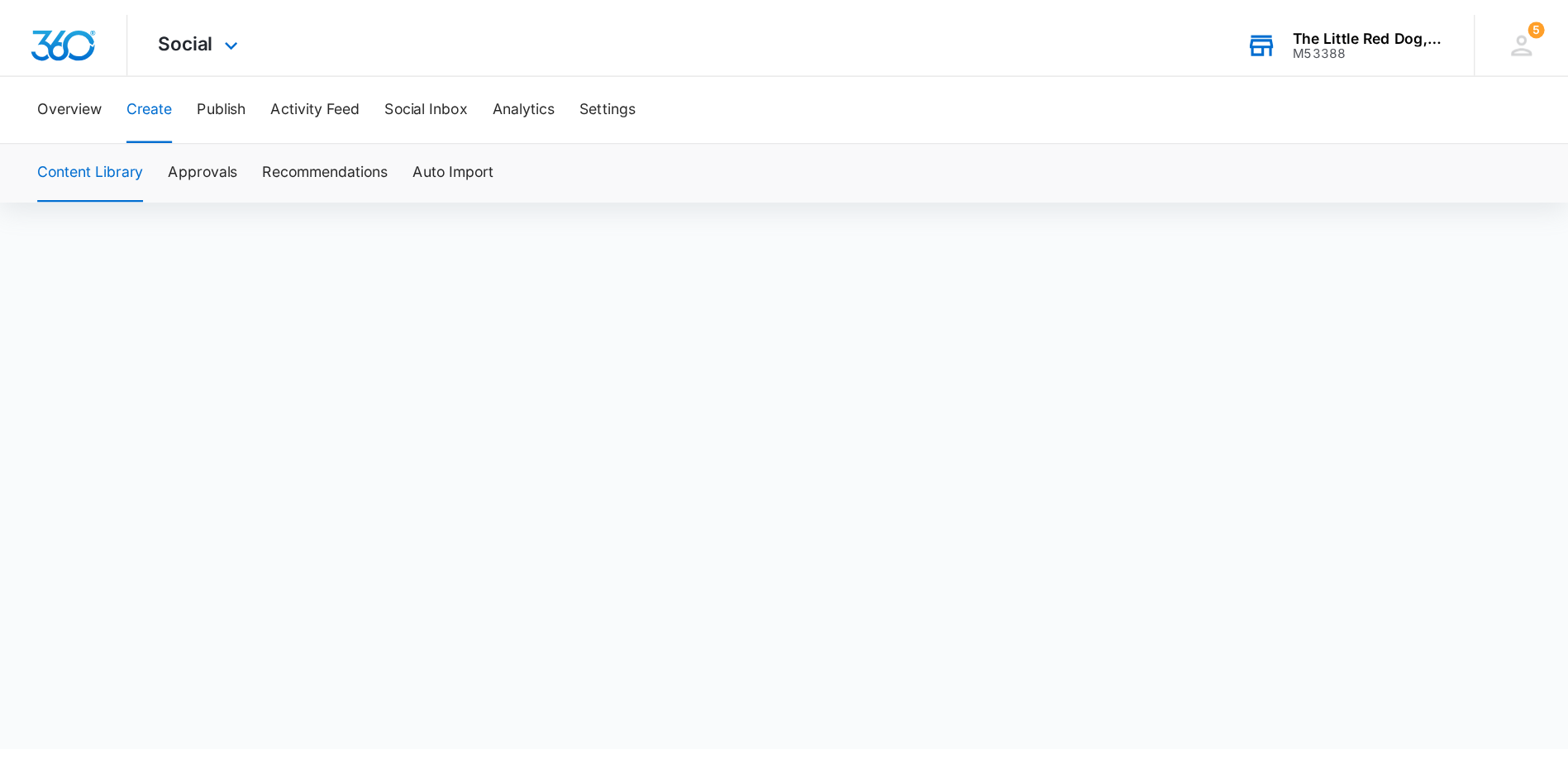 scroll, scrollTop: 12, scrollLeft: 0, axis: vertical 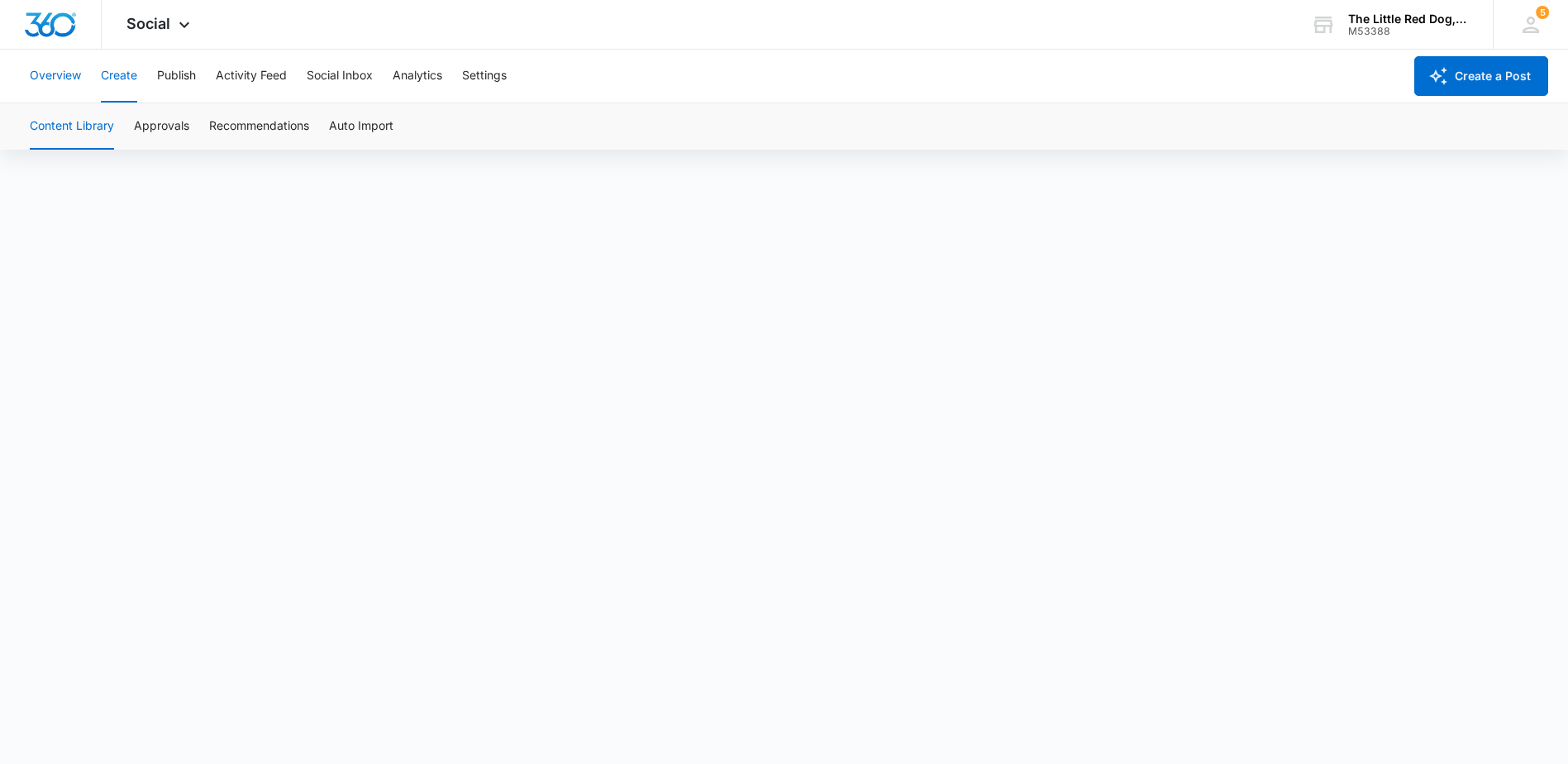 click on "Overview" at bounding box center [55, 76] 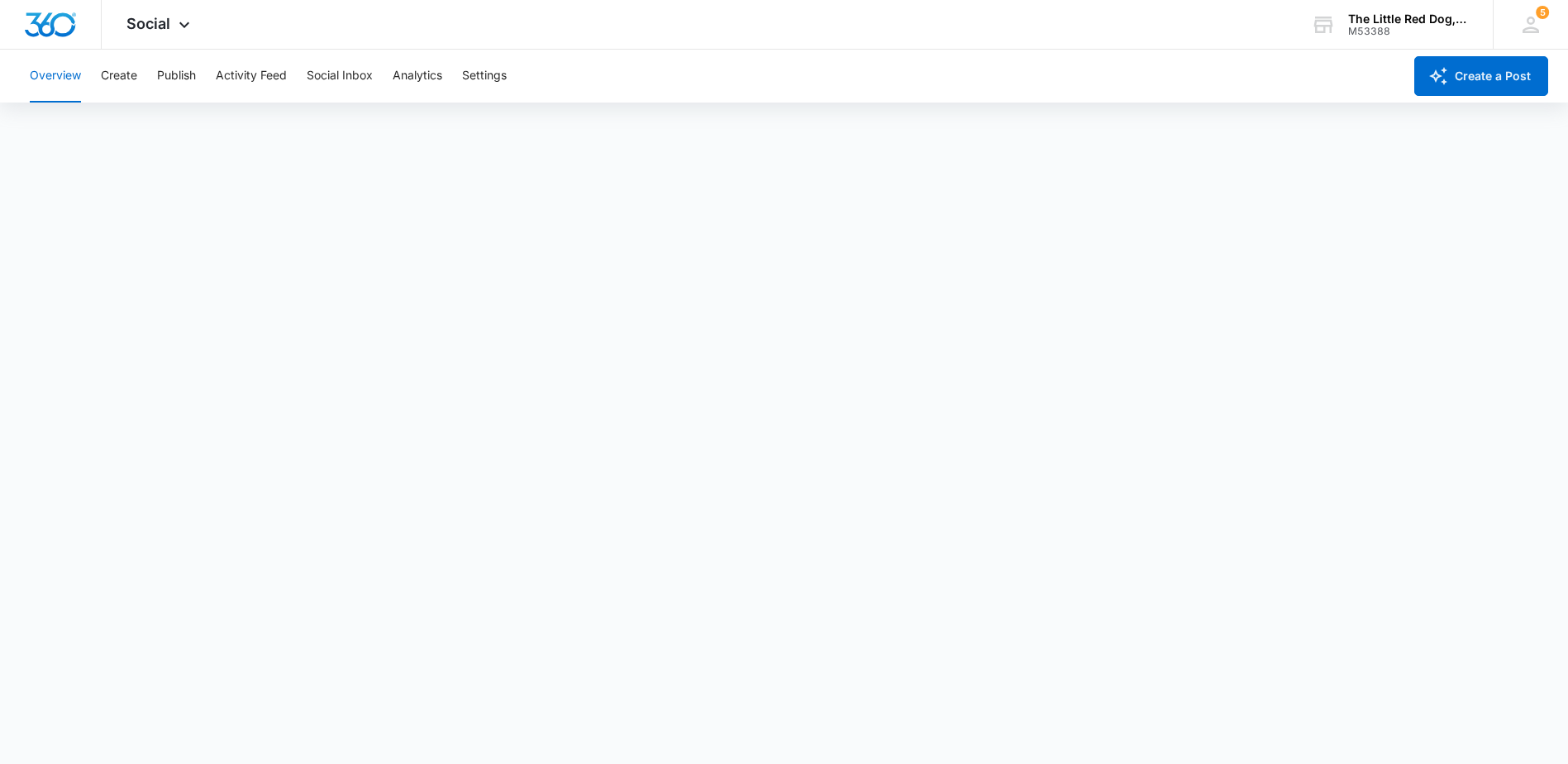 scroll, scrollTop: 0, scrollLeft: 0, axis: both 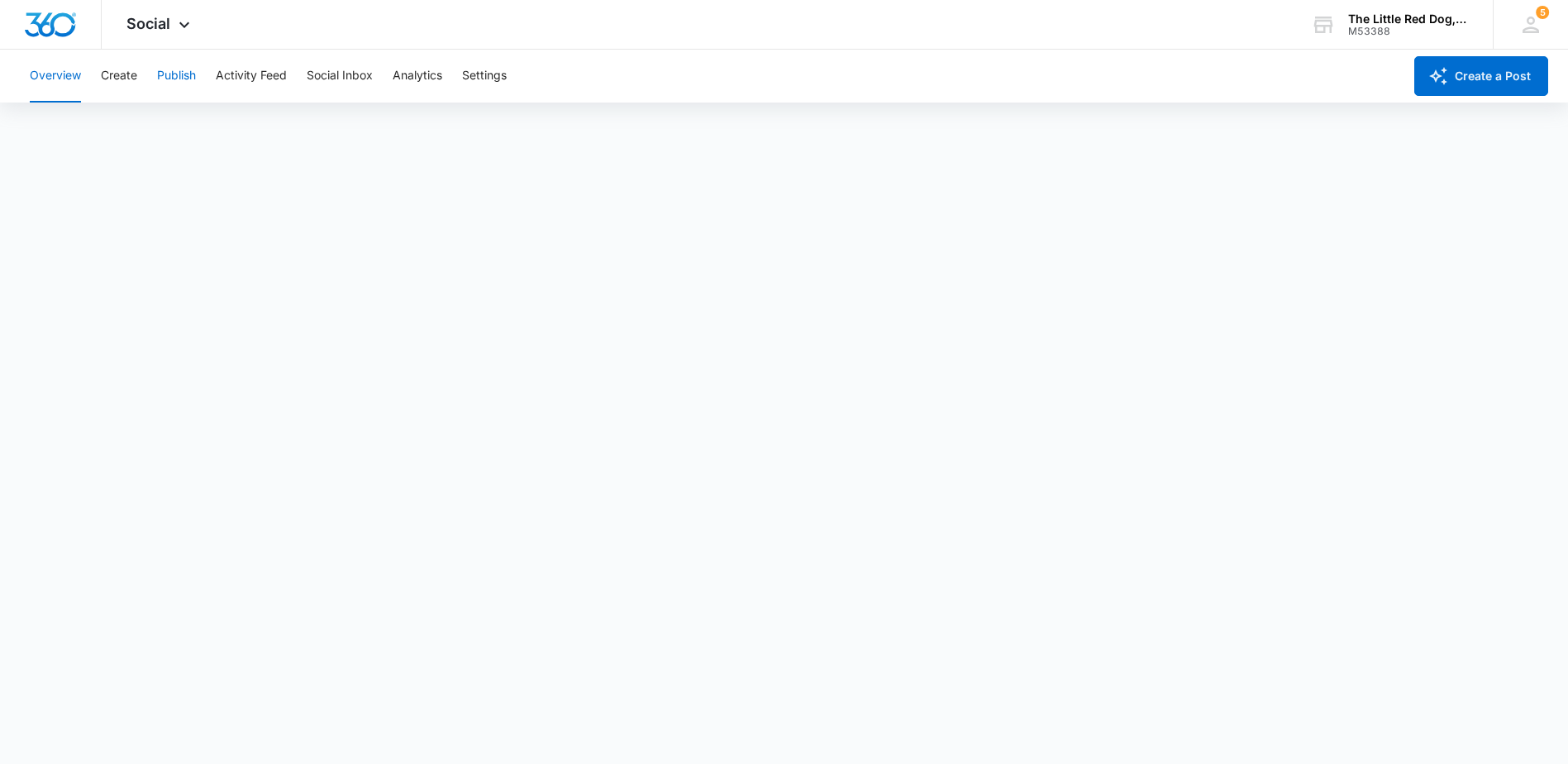 click on "Publish" at bounding box center (176, 76) 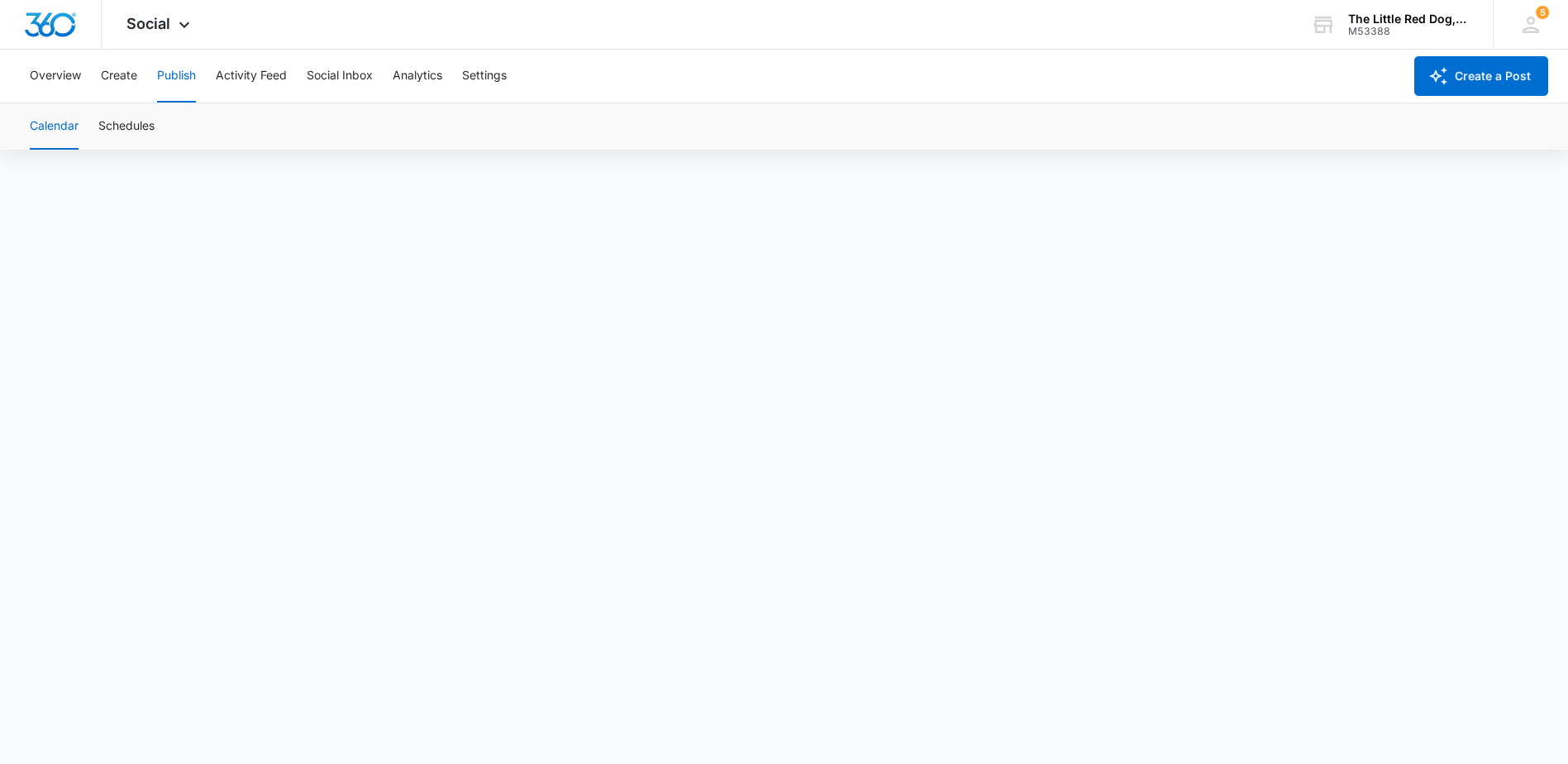 click on "Publish" at bounding box center [176, 76] 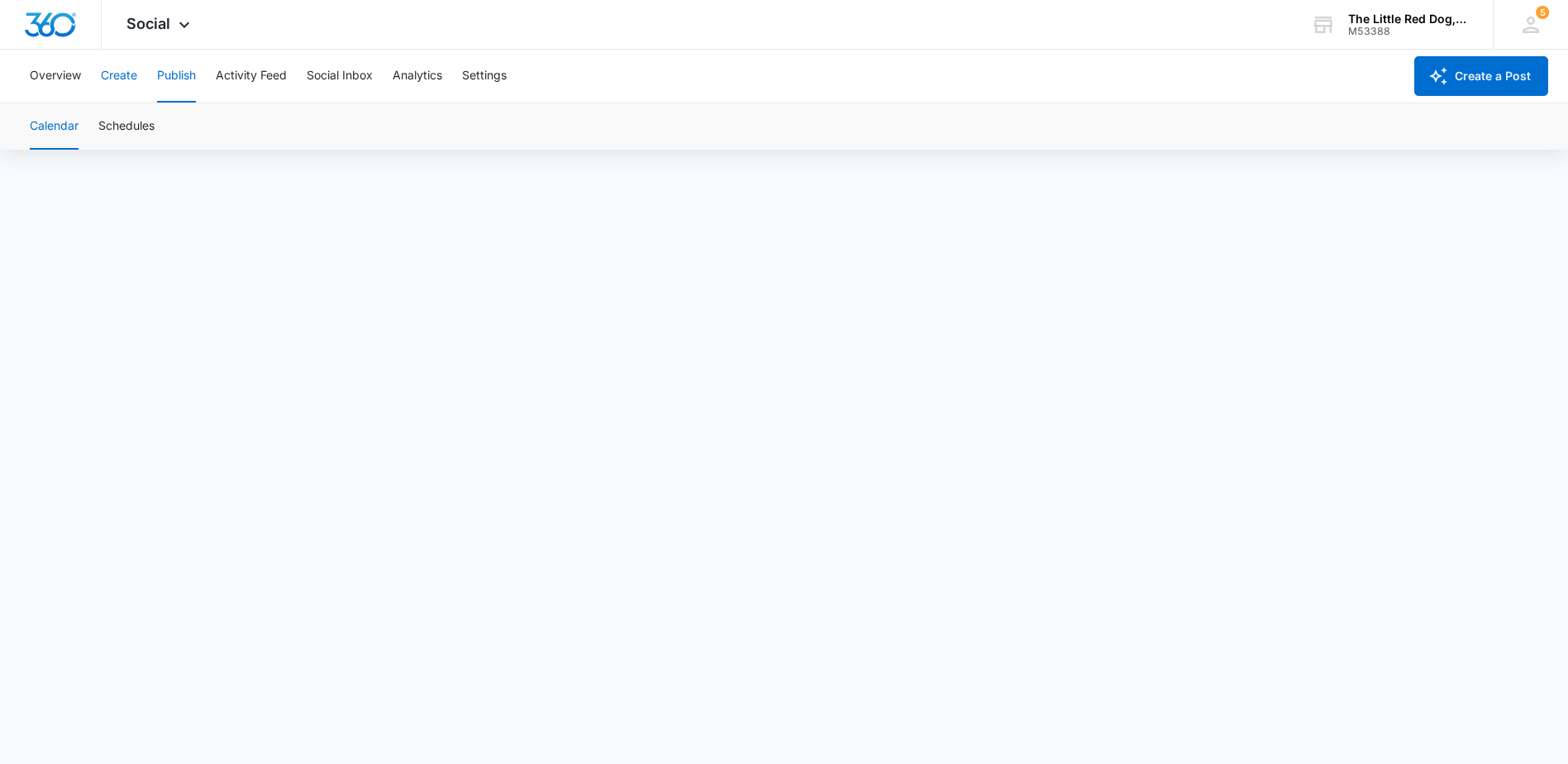 click on "Create" at bounding box center [119, 76] 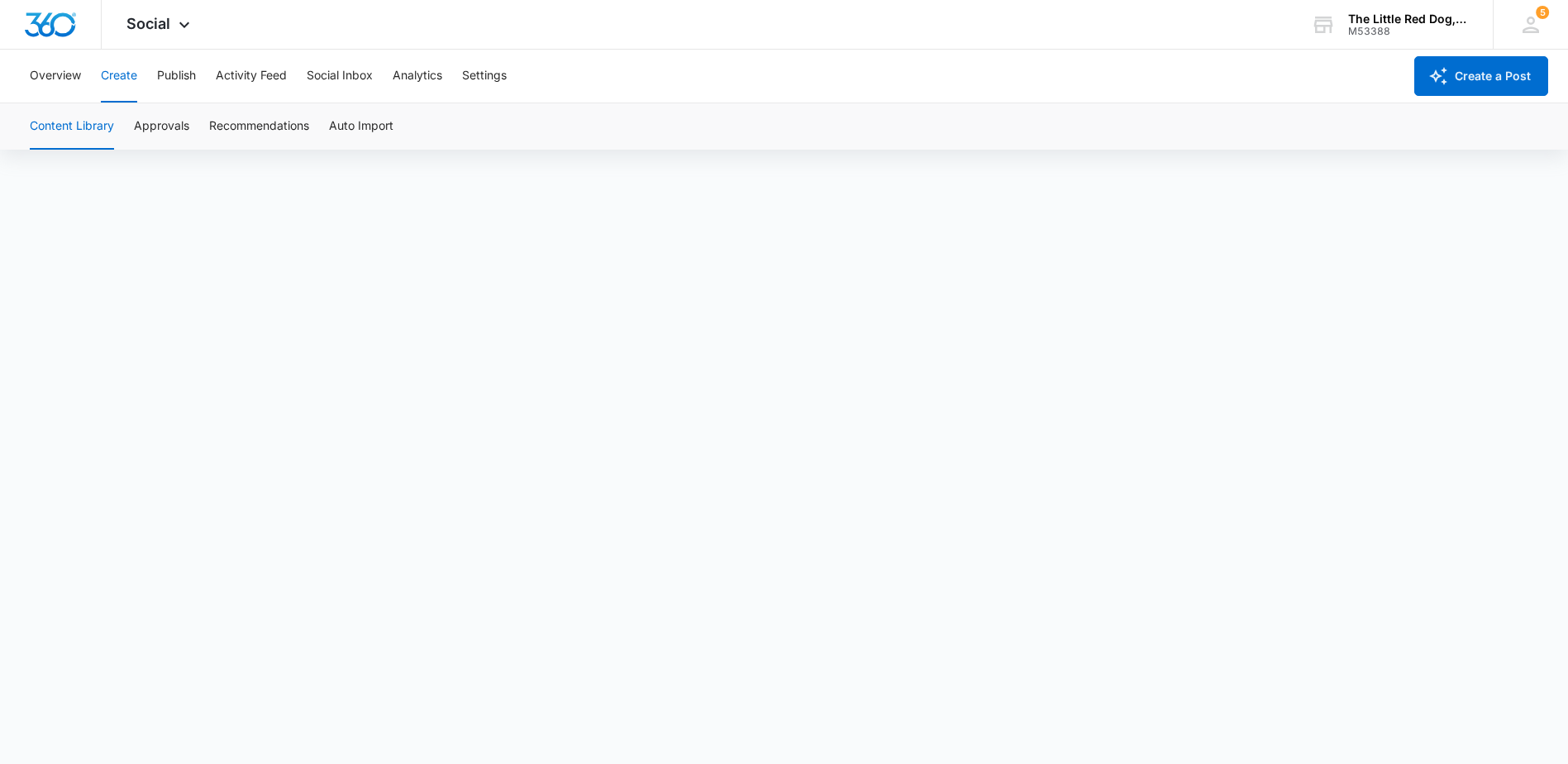 click on "Create" at bounding box center (119, 76) 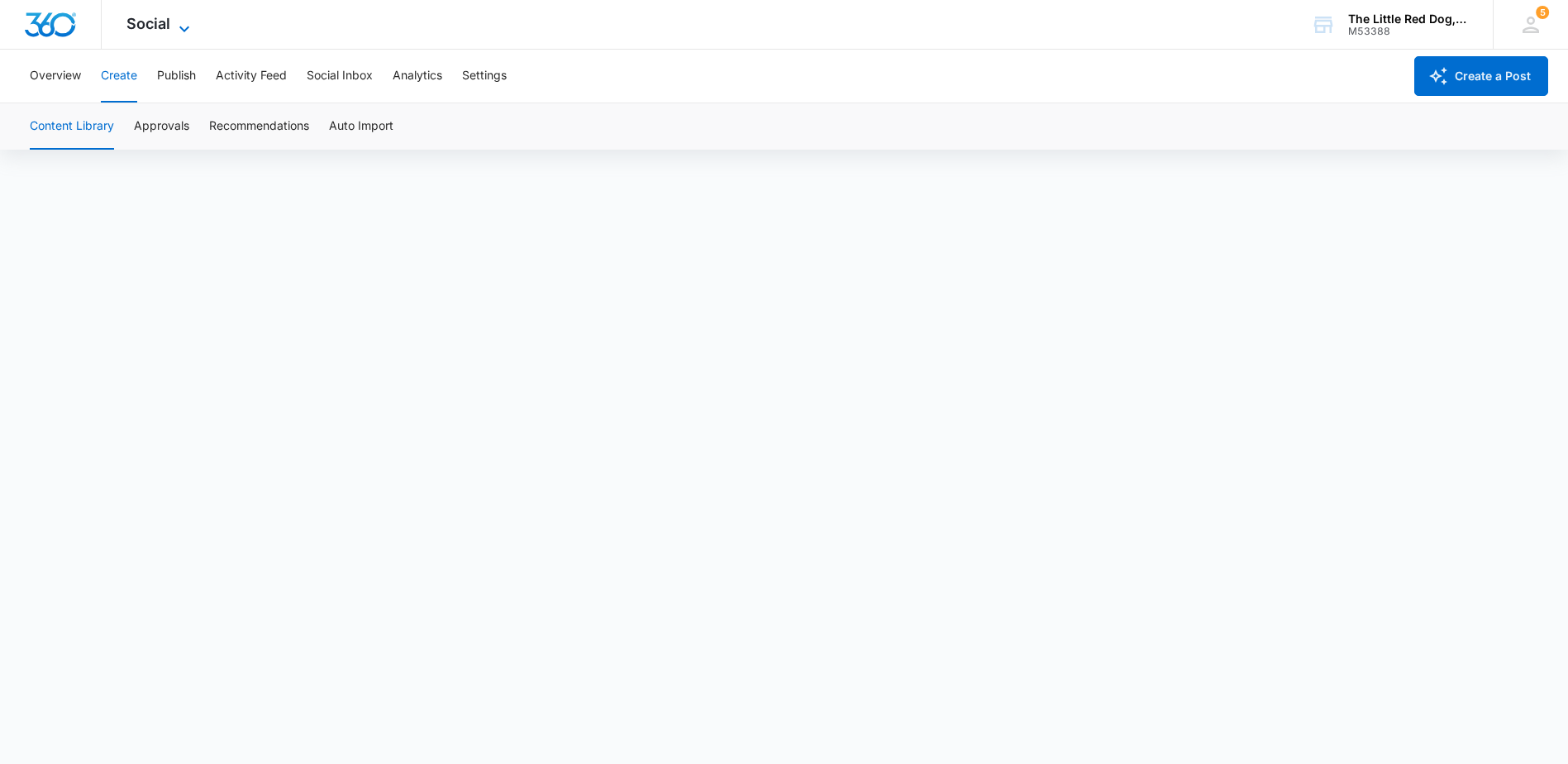 click 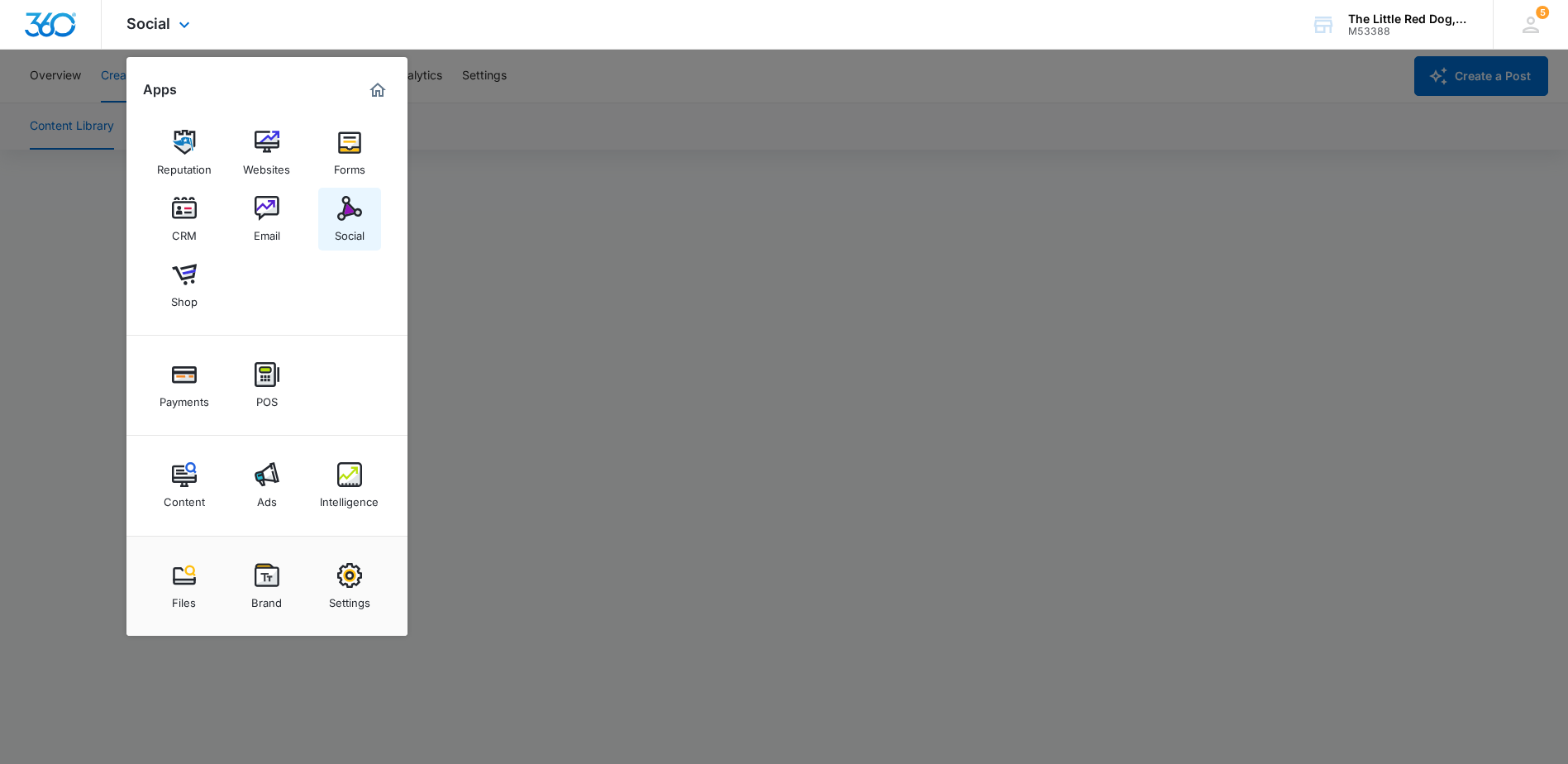 click at bounding box center (350, 208) 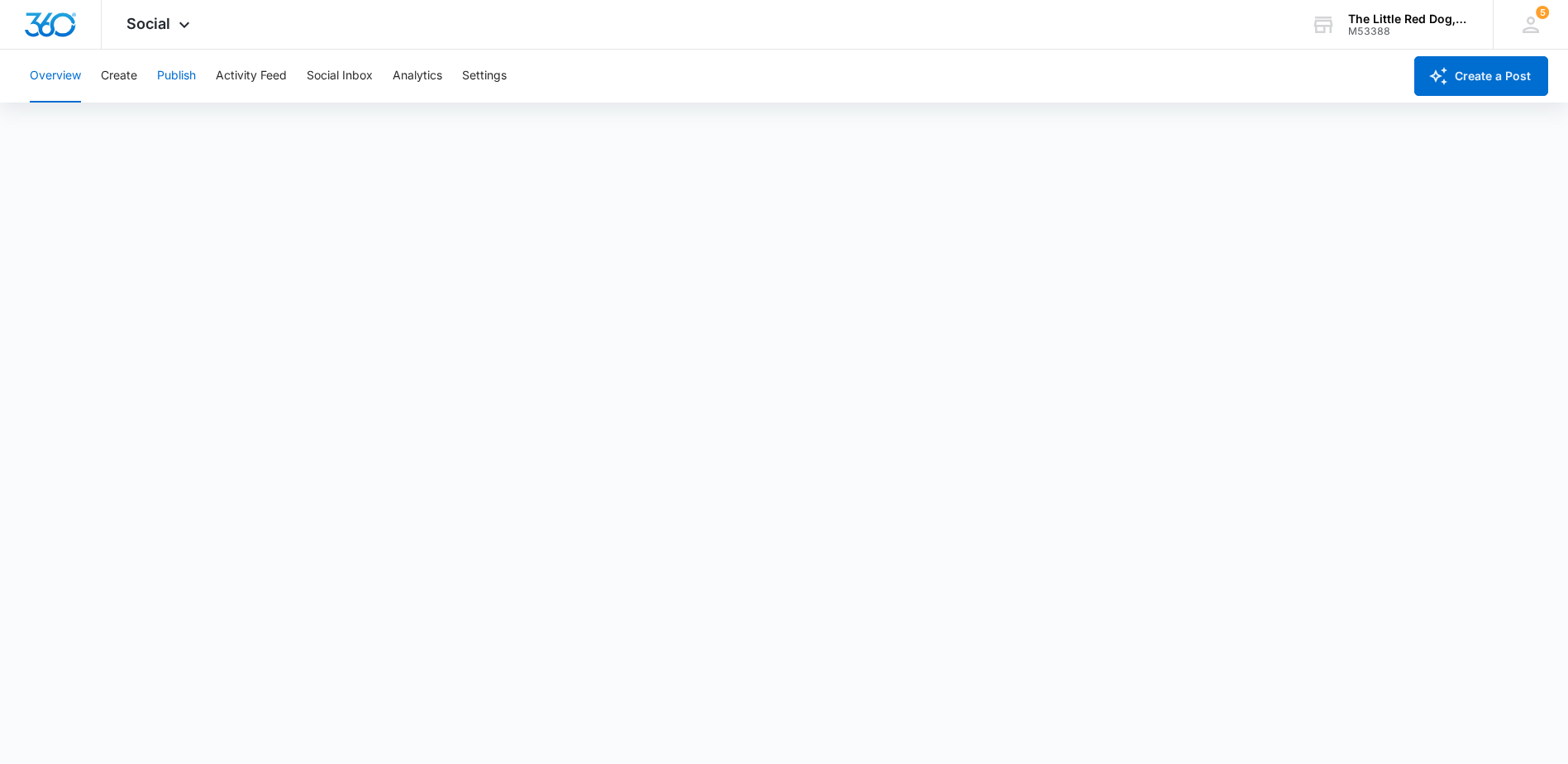 click on "Publish" at bounding box center [176, 76] 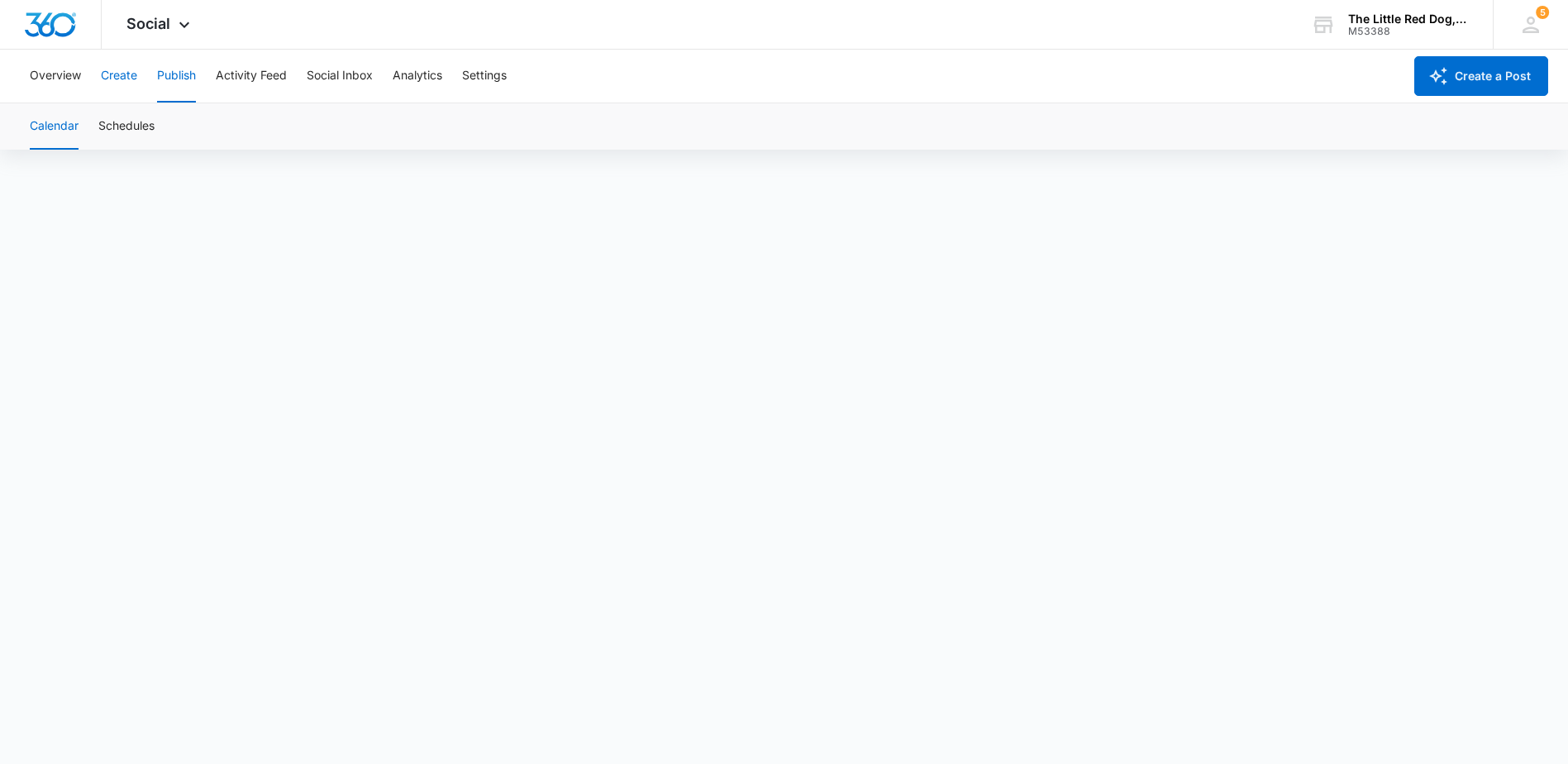 click on "Create" at bounding box center [119, 76] 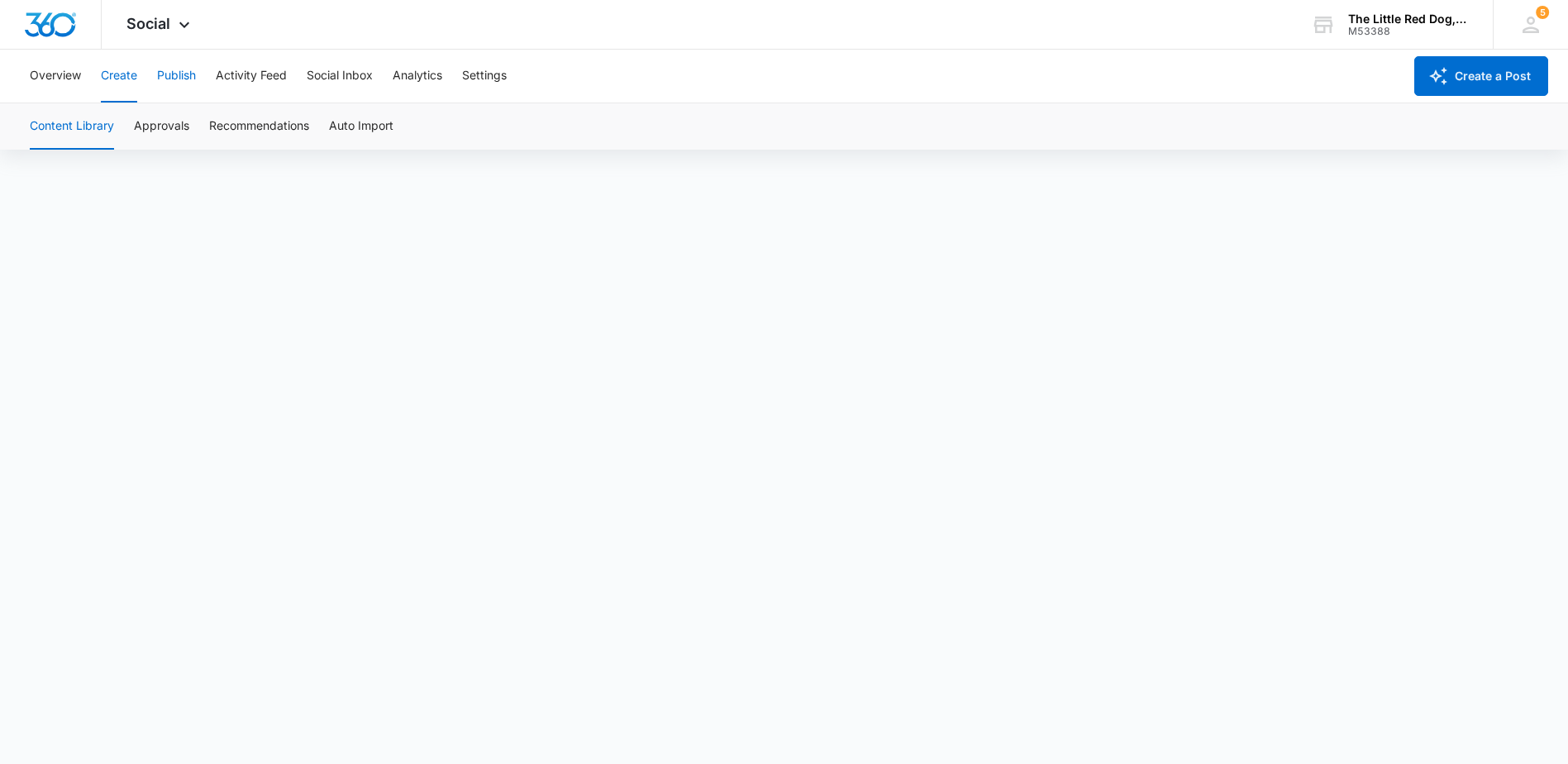 click on "Publish" at bounding box center (176, 76) 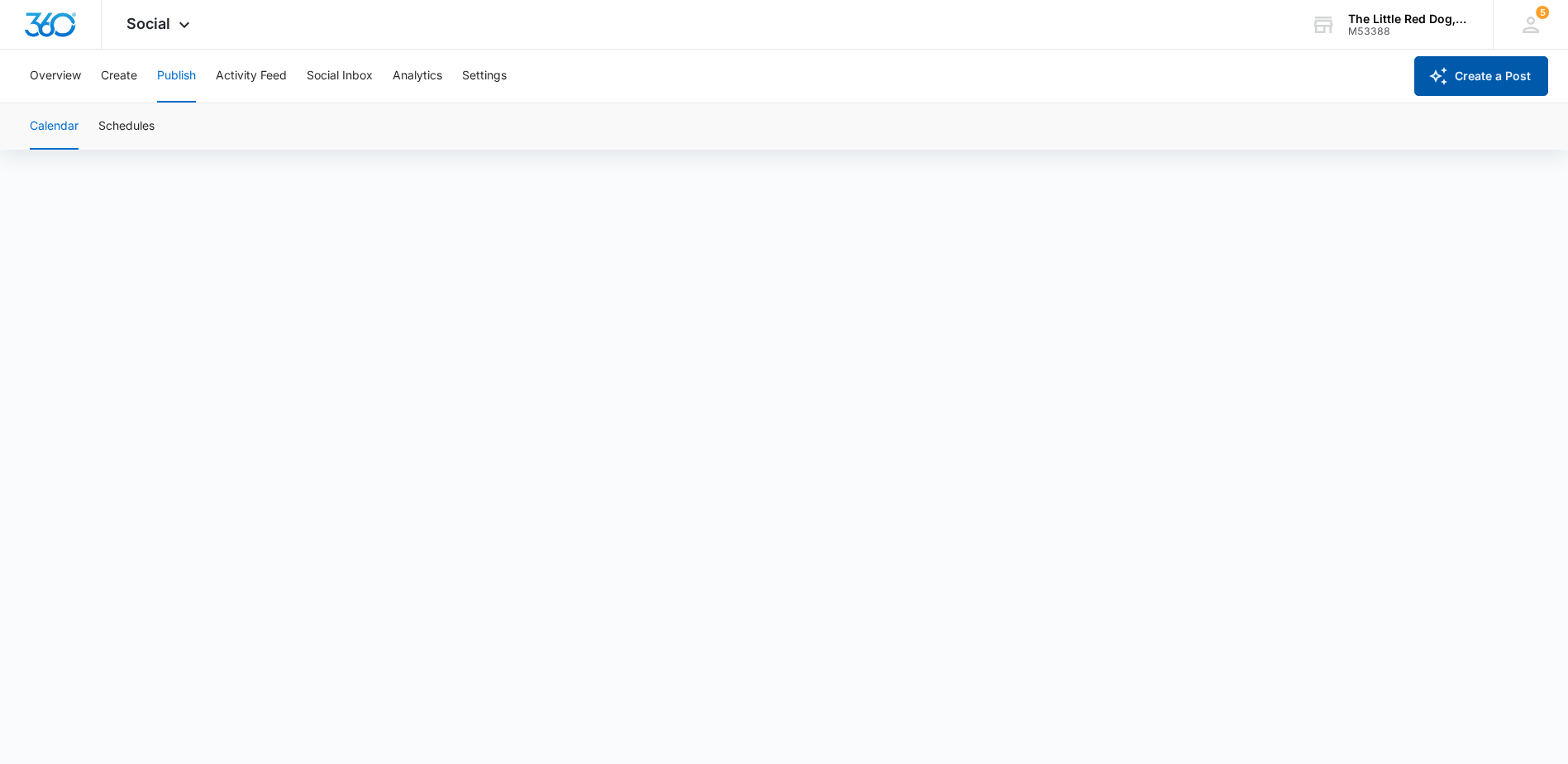 click on "Create a Post" at bounding box center (1481, 76) 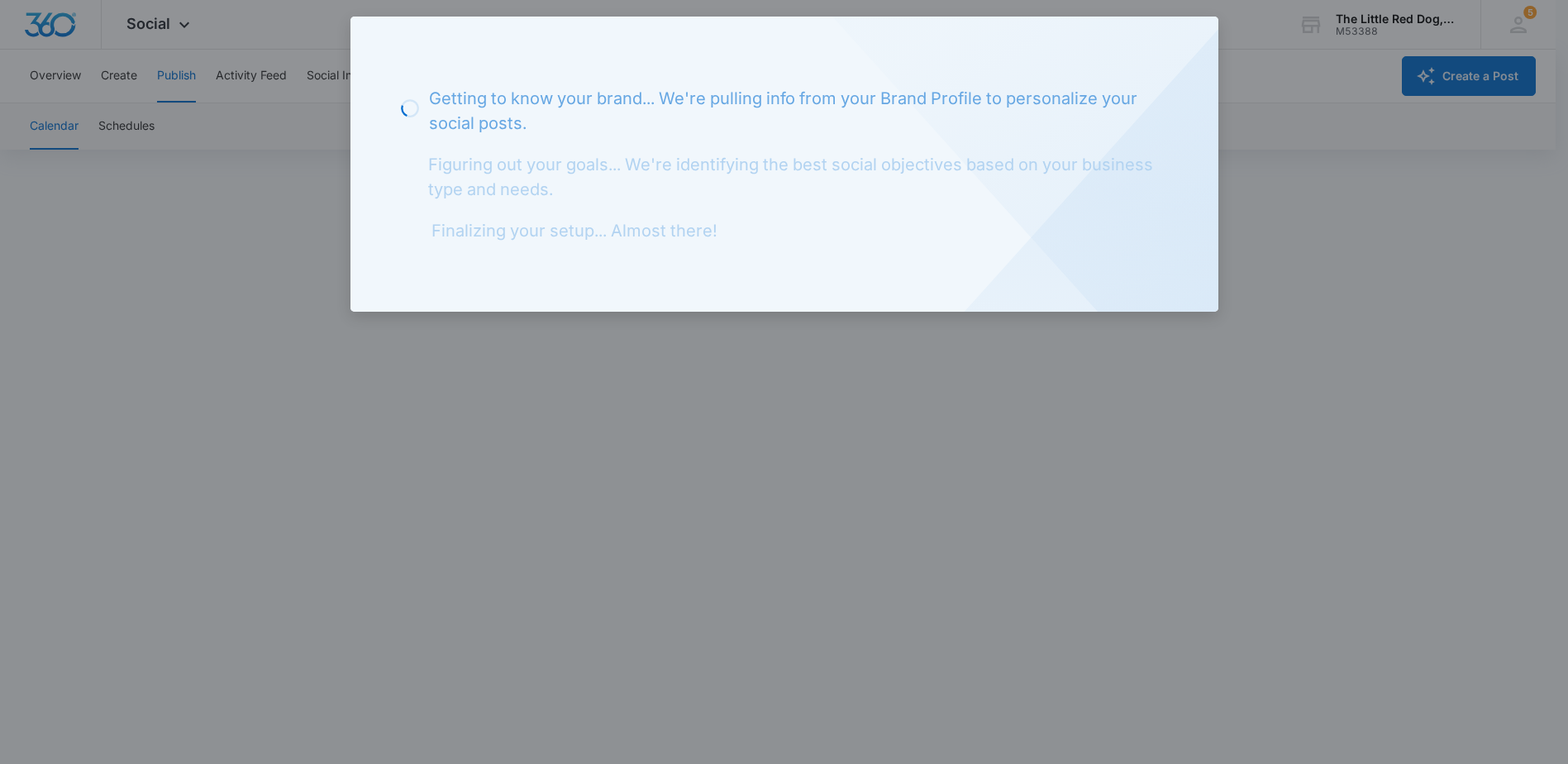 click at bounding box center [784, 382] 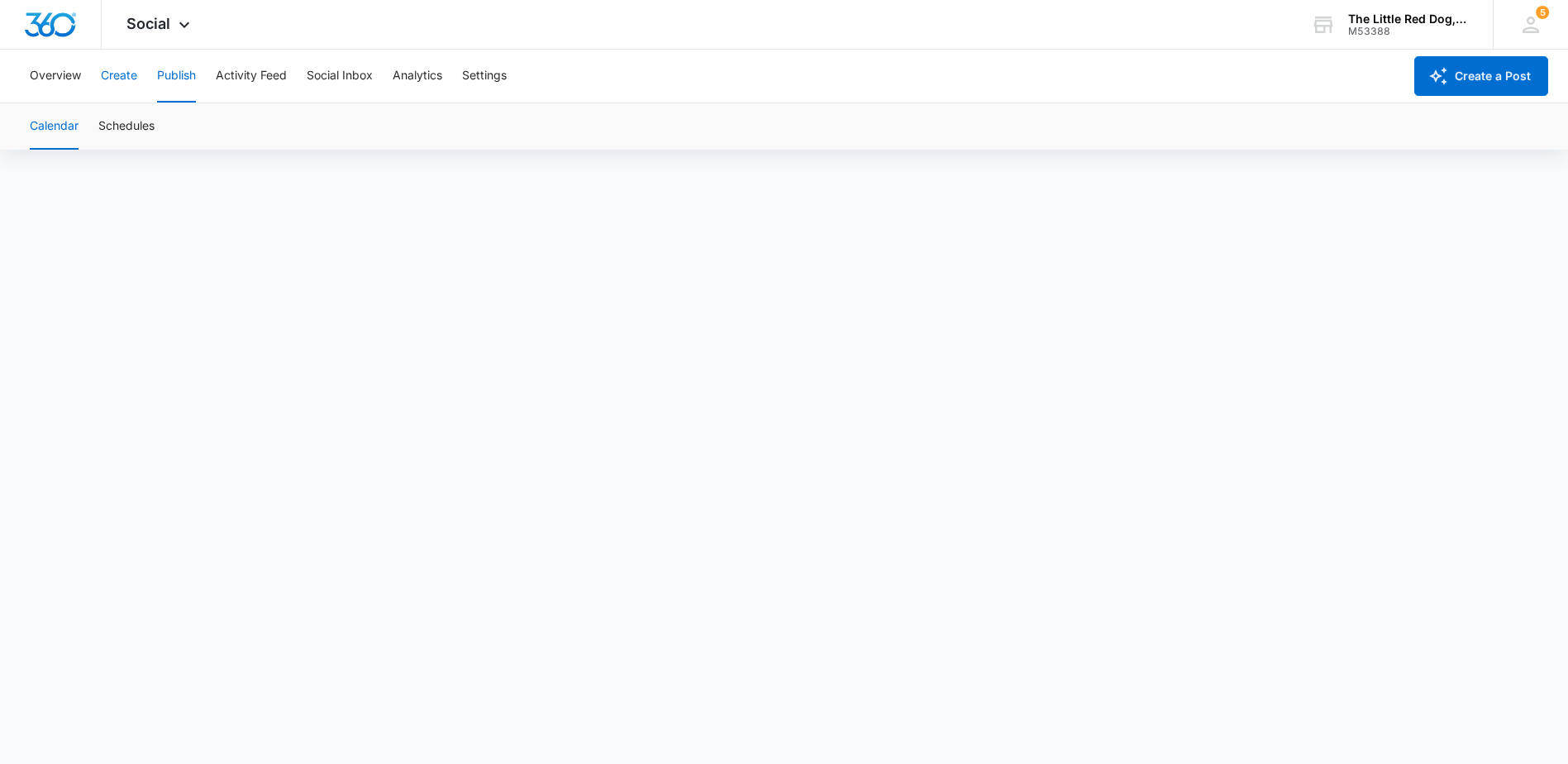 click on "Create" at bounding box center (119, 76) 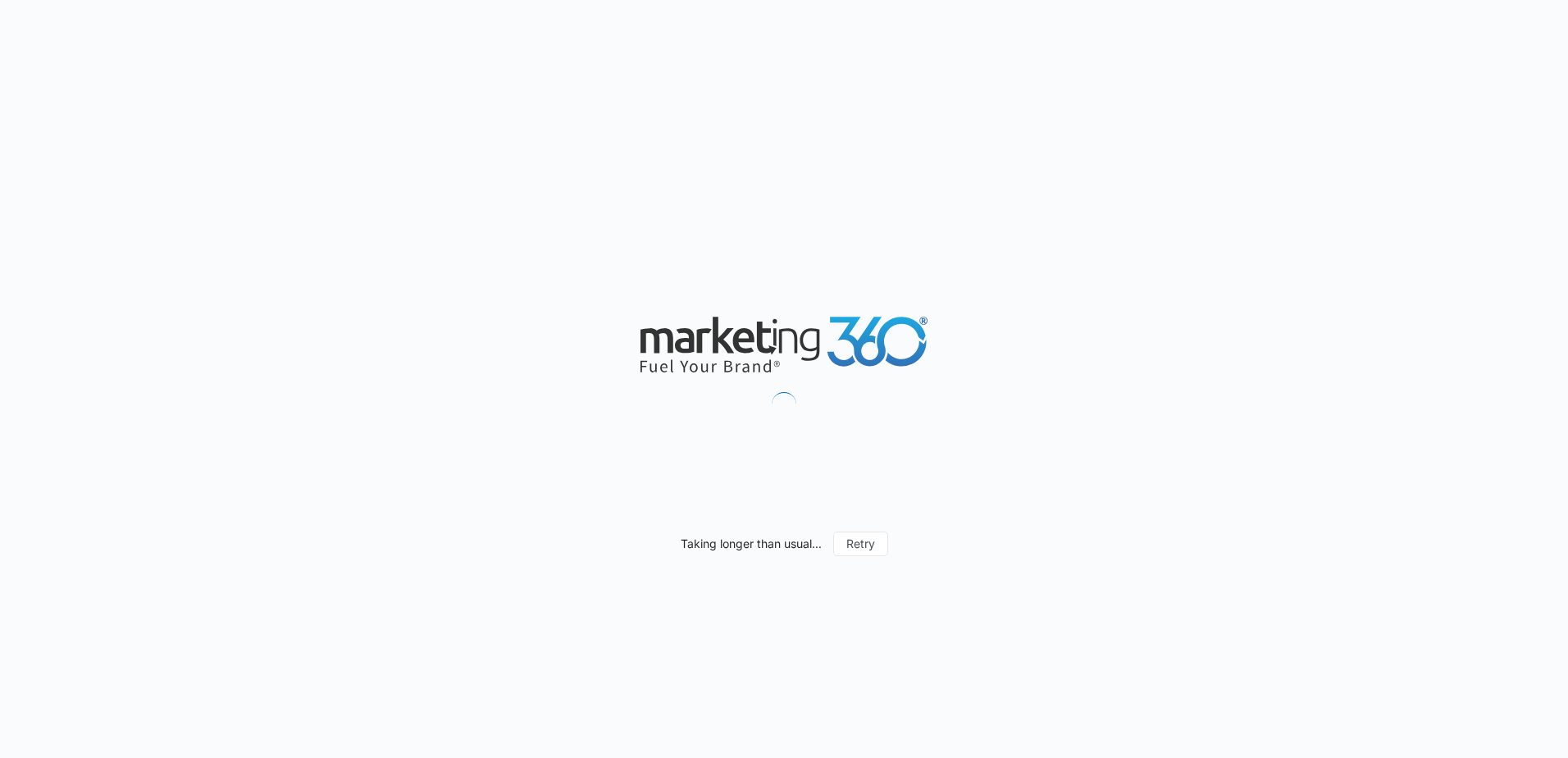 scroll, scrollTop: 0, scrollLeft: 0, axis: both 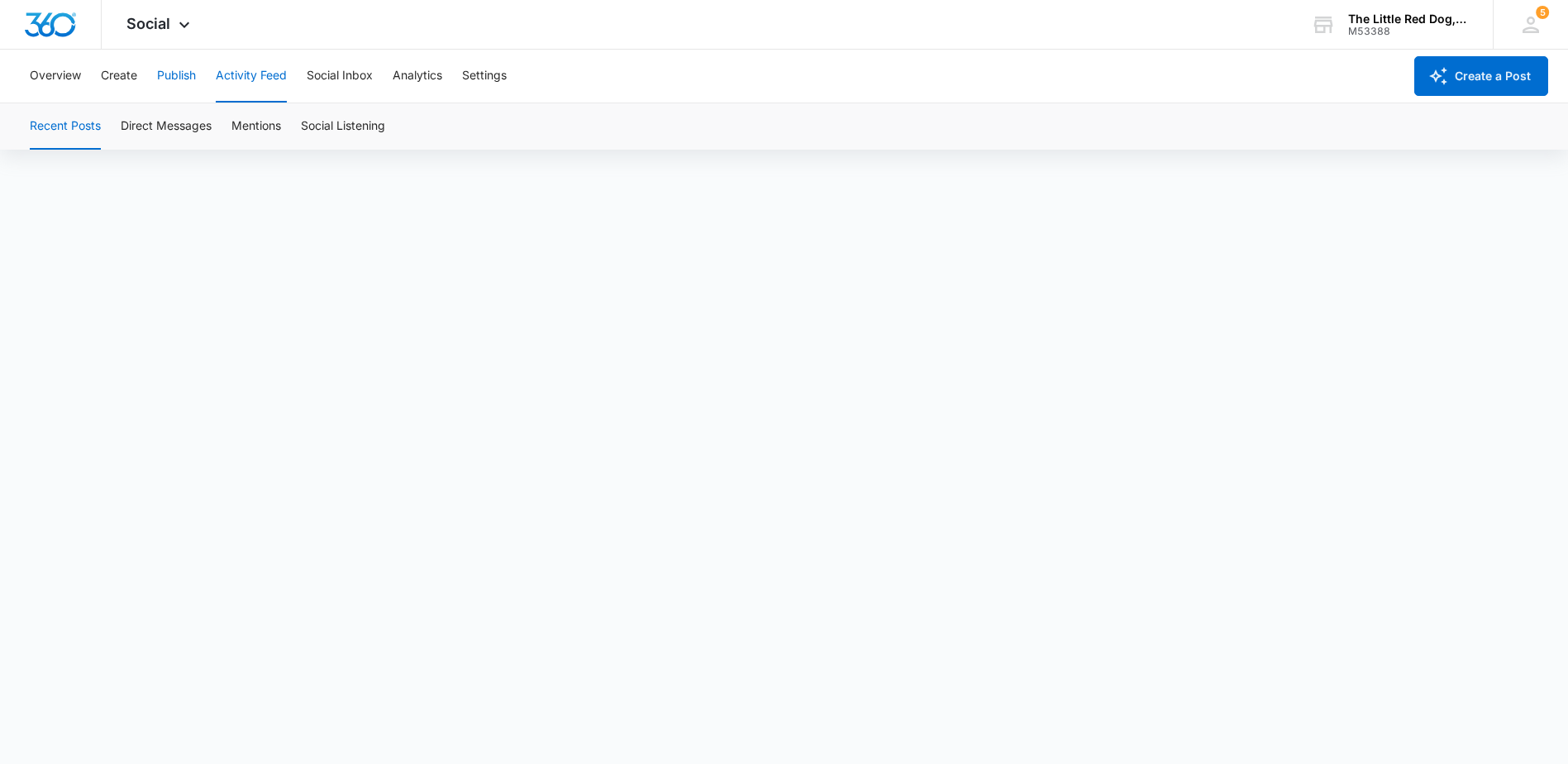 click on "Publish" at bounding box center (176, 76) 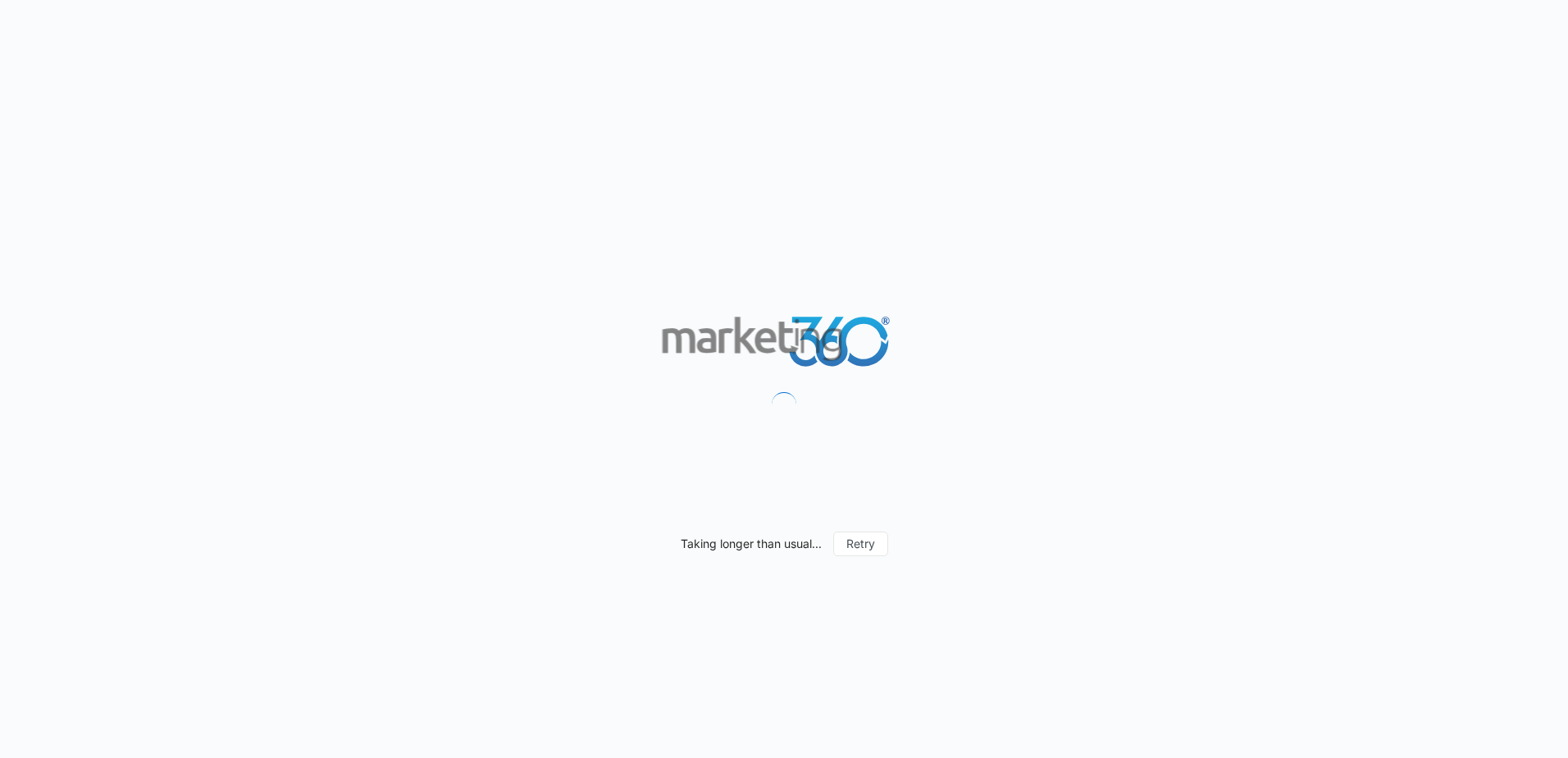 scroll, scrollTop: 0, scrollLeft: 0, axis: both 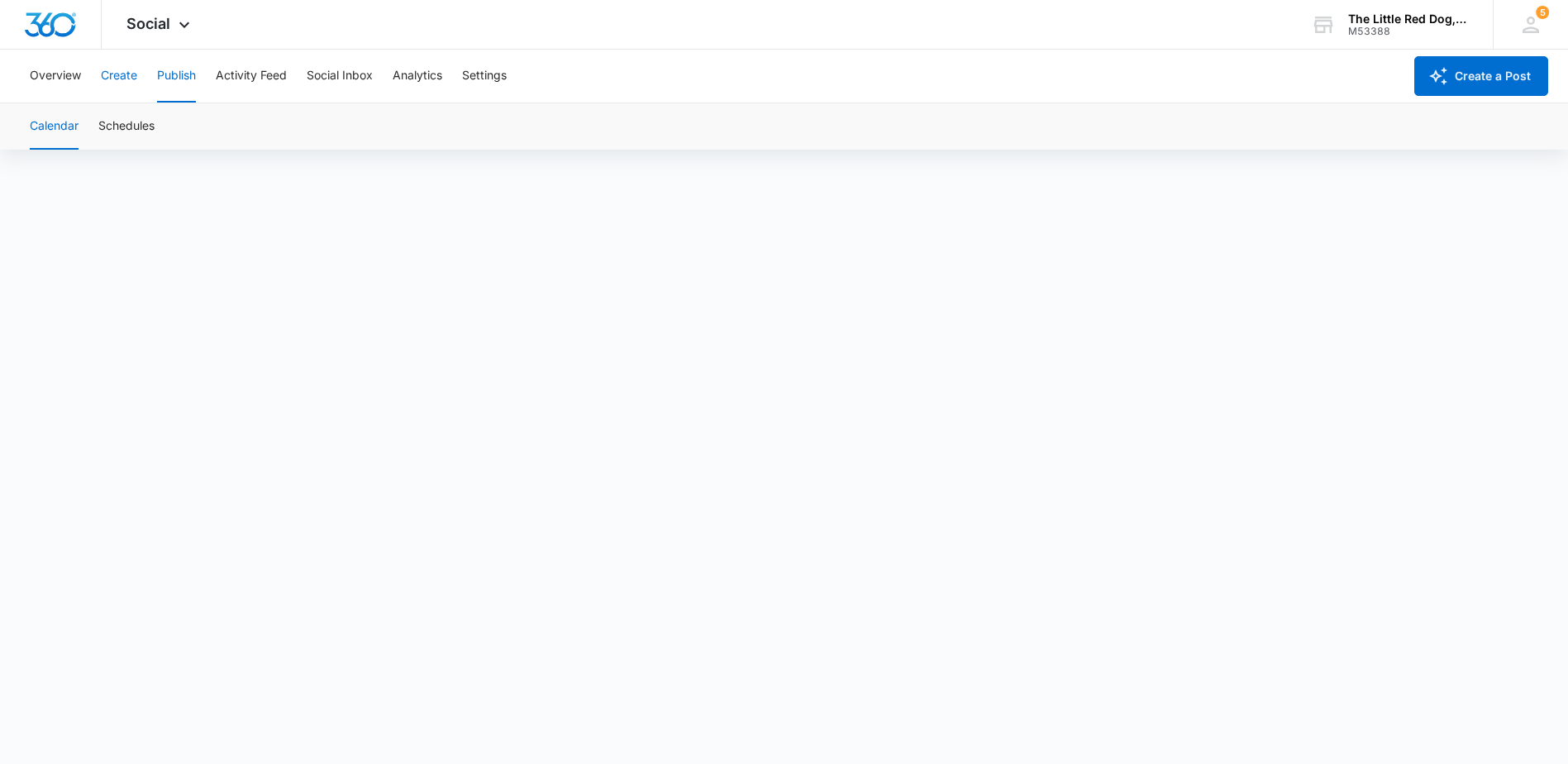 click on "Create" at bounding box center (119, 76) 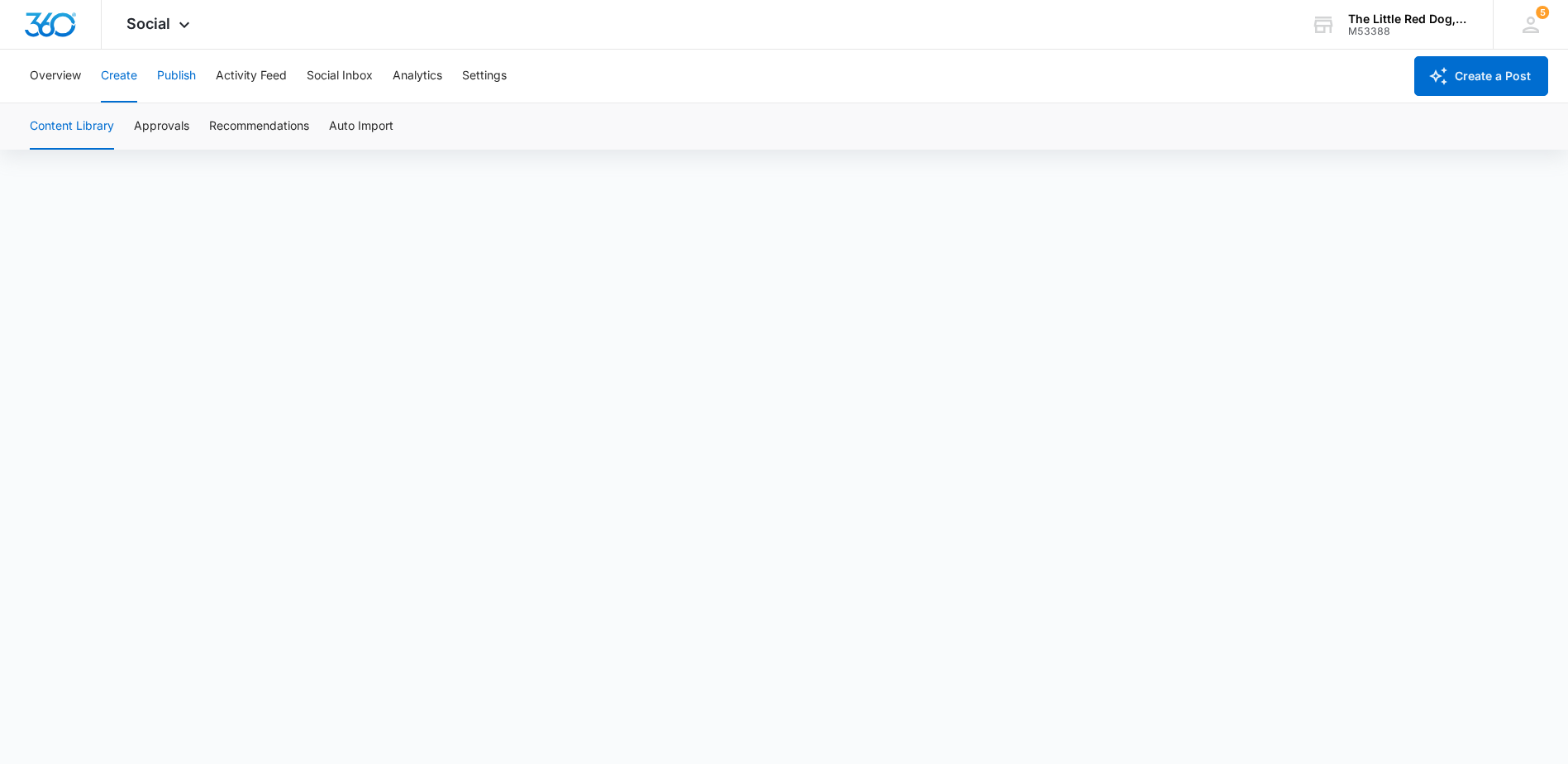 click on "Publish" at bounding box center [176, 76] 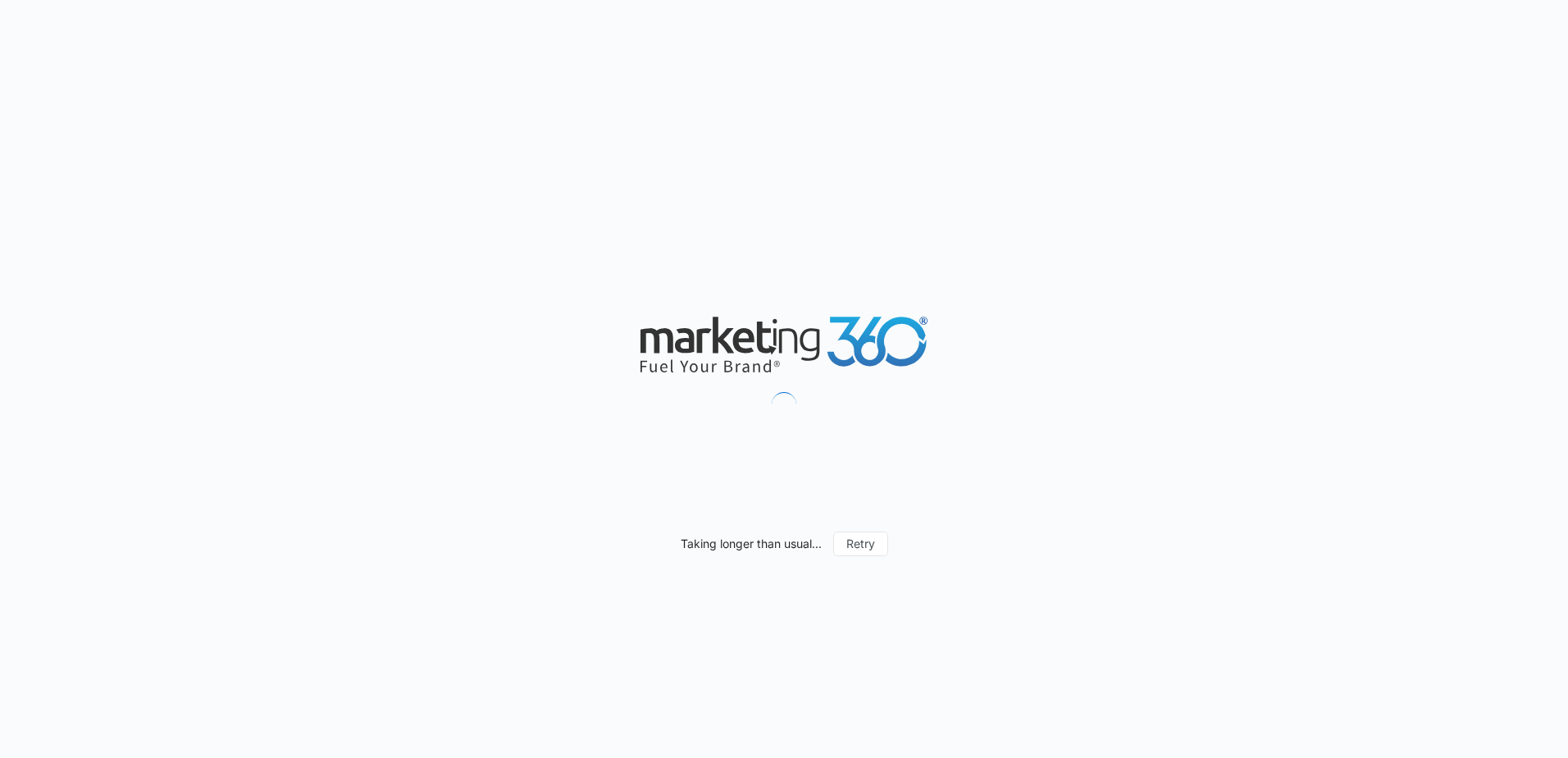scroll, scrollTop: 0, scrollLeft: 0, axis: both 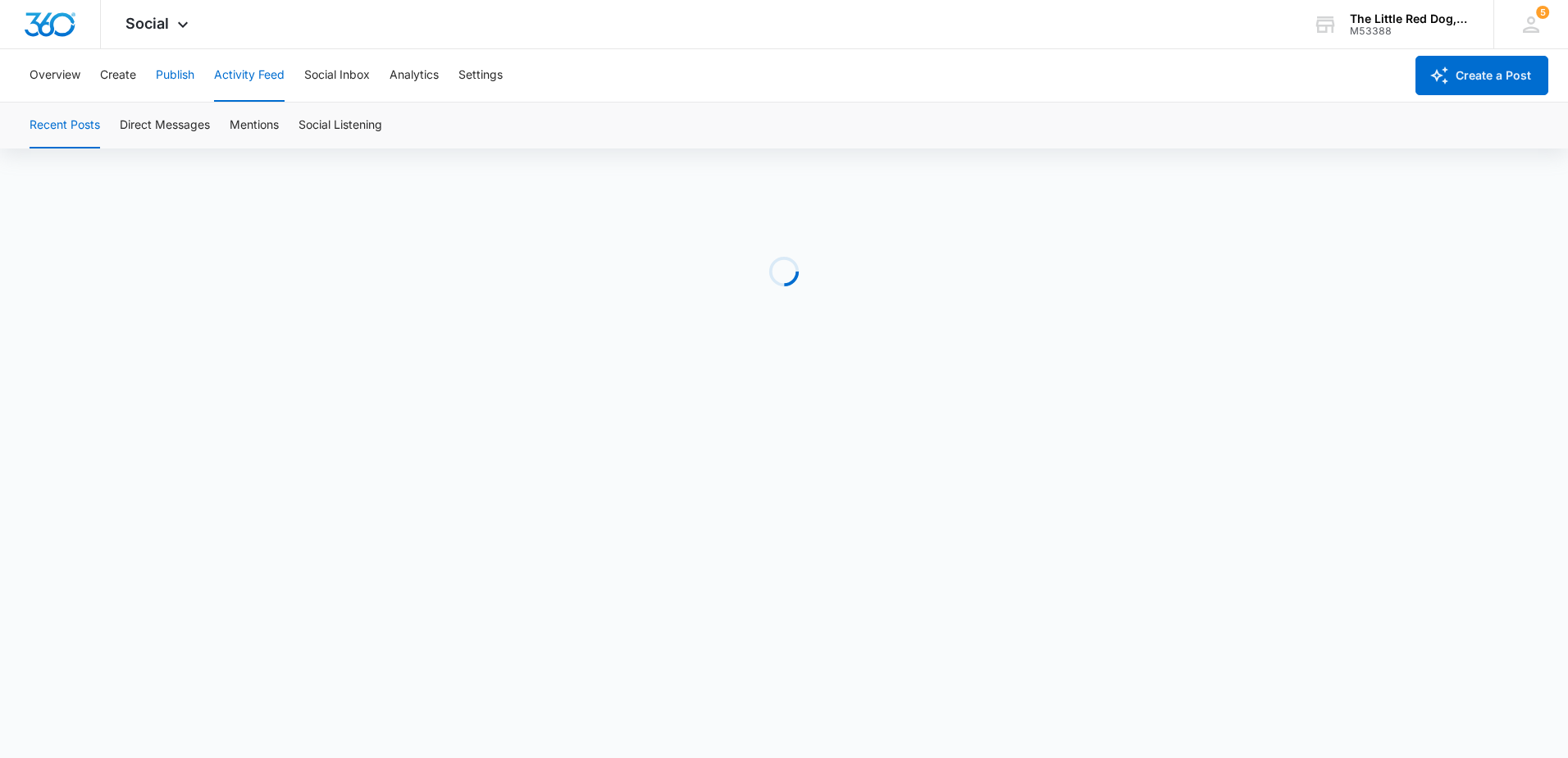 click on "Publish" at bounding box center [175, 75] 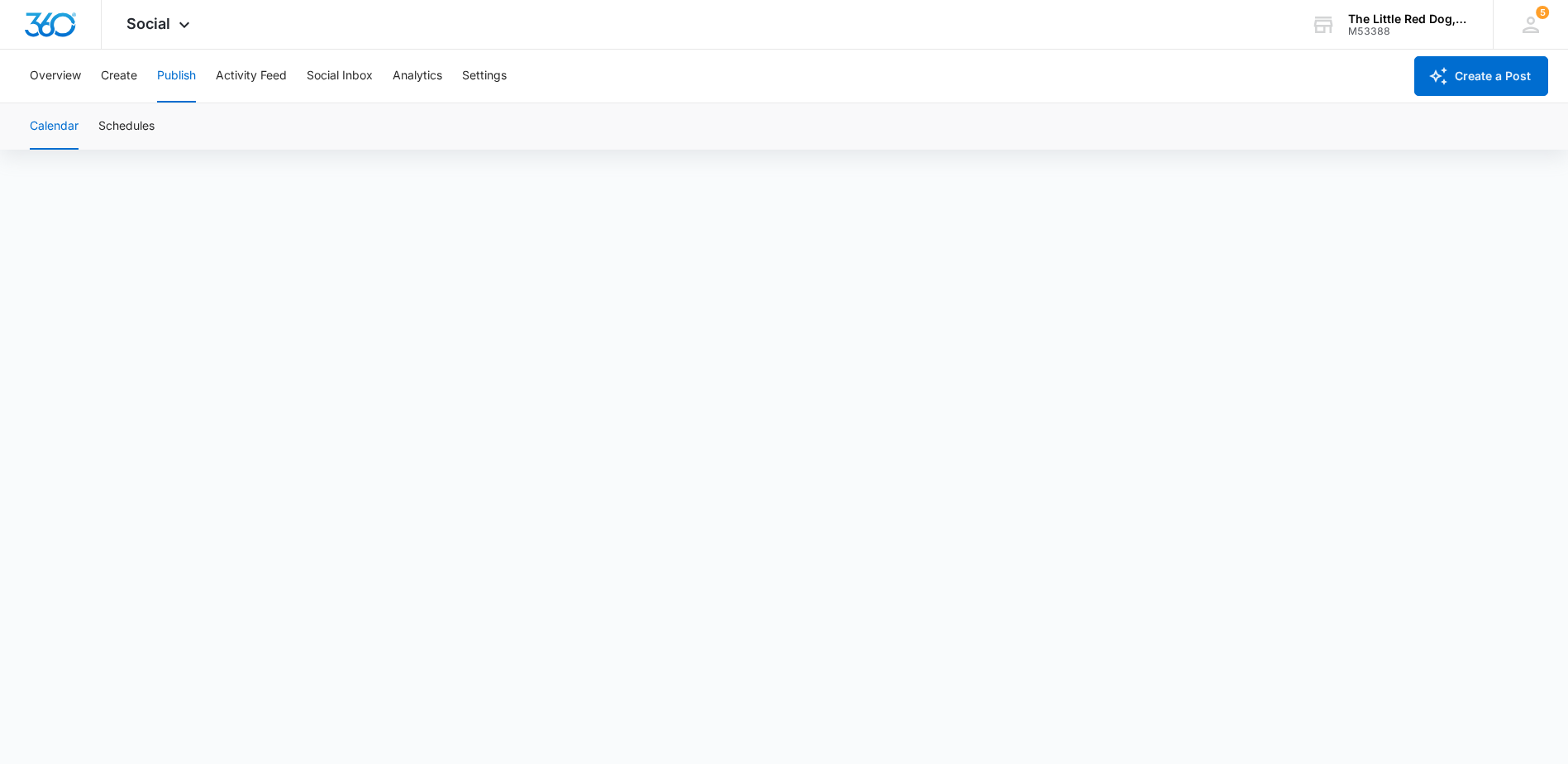click on "Publish" at bounding box center [176, 76] 